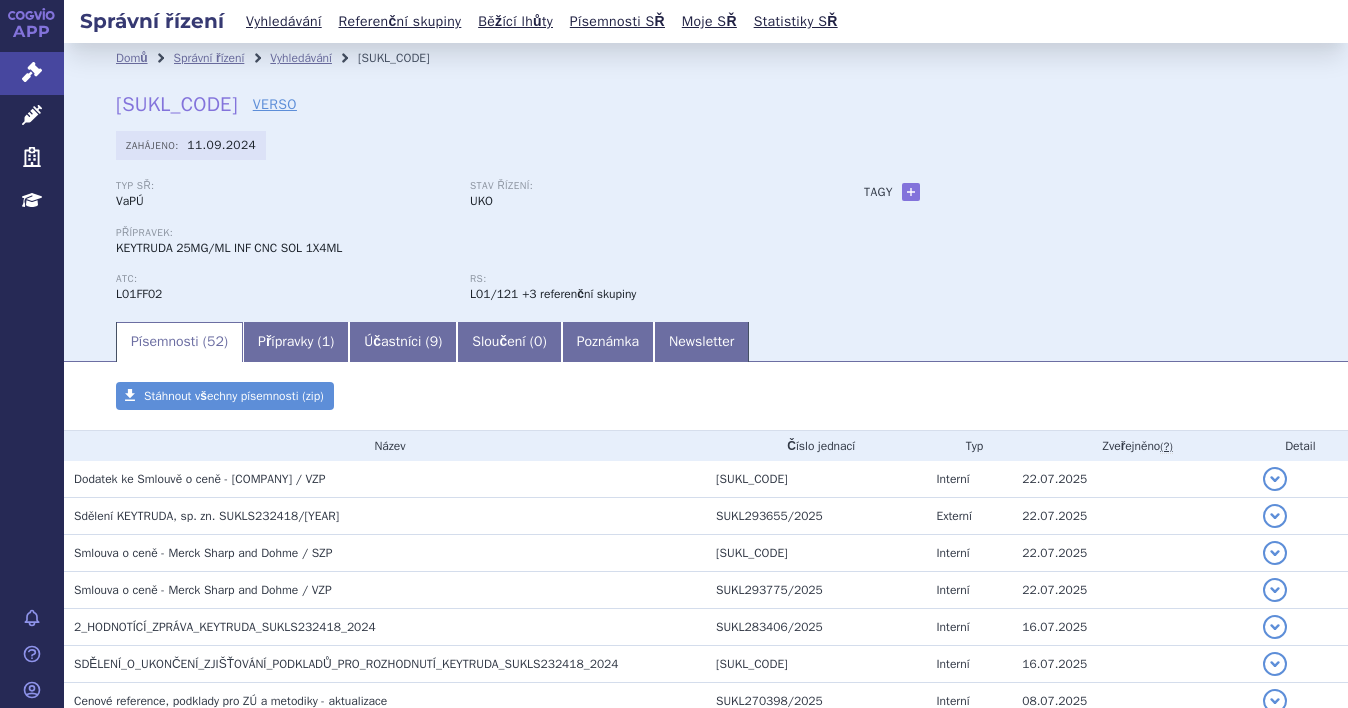 scroll, scrollTop: 0, scrollLeft: 0, axis: both 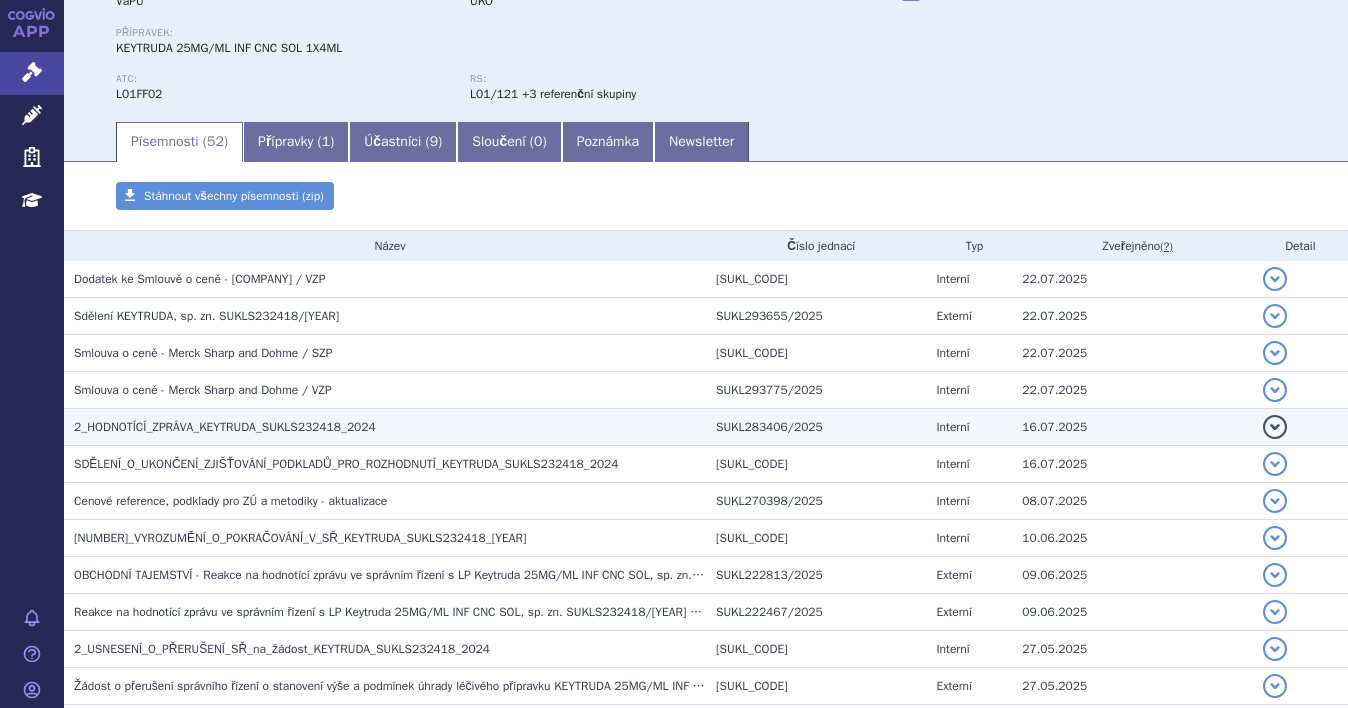 click on "2_HODNOTÍCÍ_ZPRÁVA_KEYTRUDA_SUKLS232418_2024" at bounding box center (225, 427) 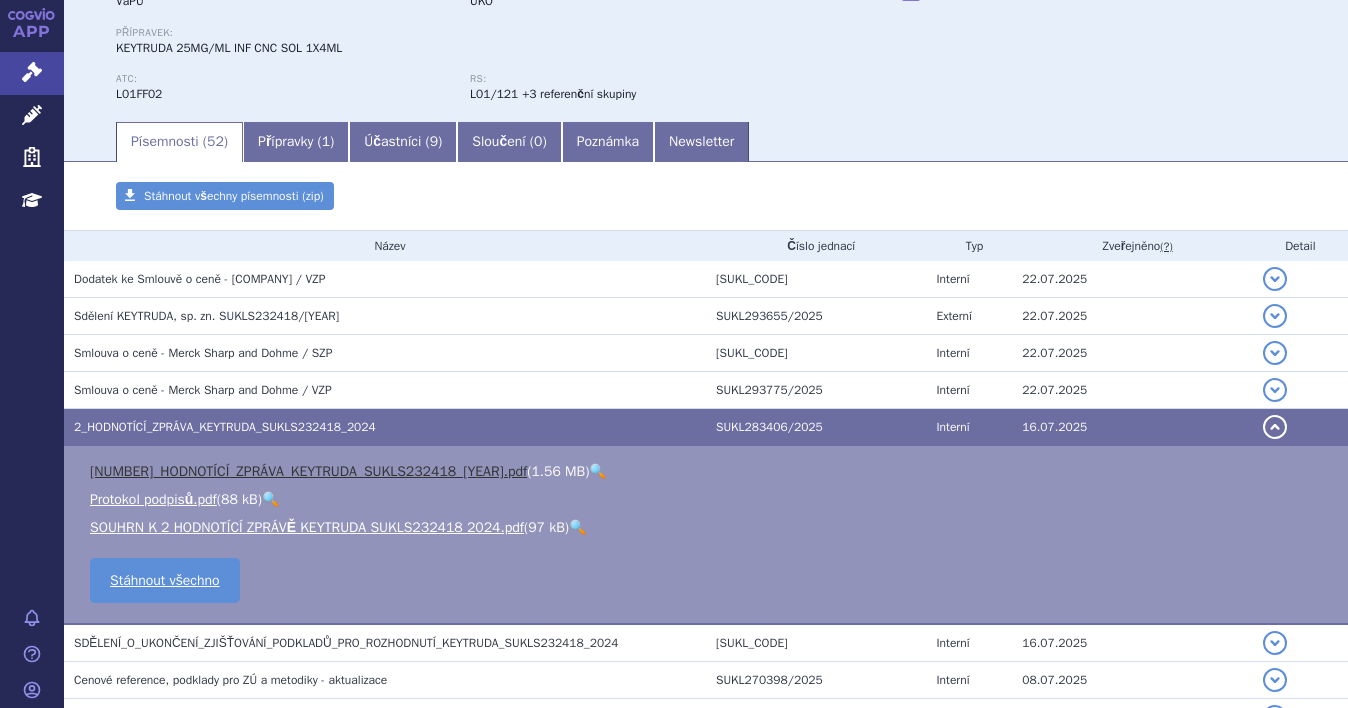 click on "[NUMBER]_HODNOTÍCÍ_ZPRÁVA_KEYTRUDA_SUKLS232418_[YEAR].pdf" at bounding box center [308, 471] 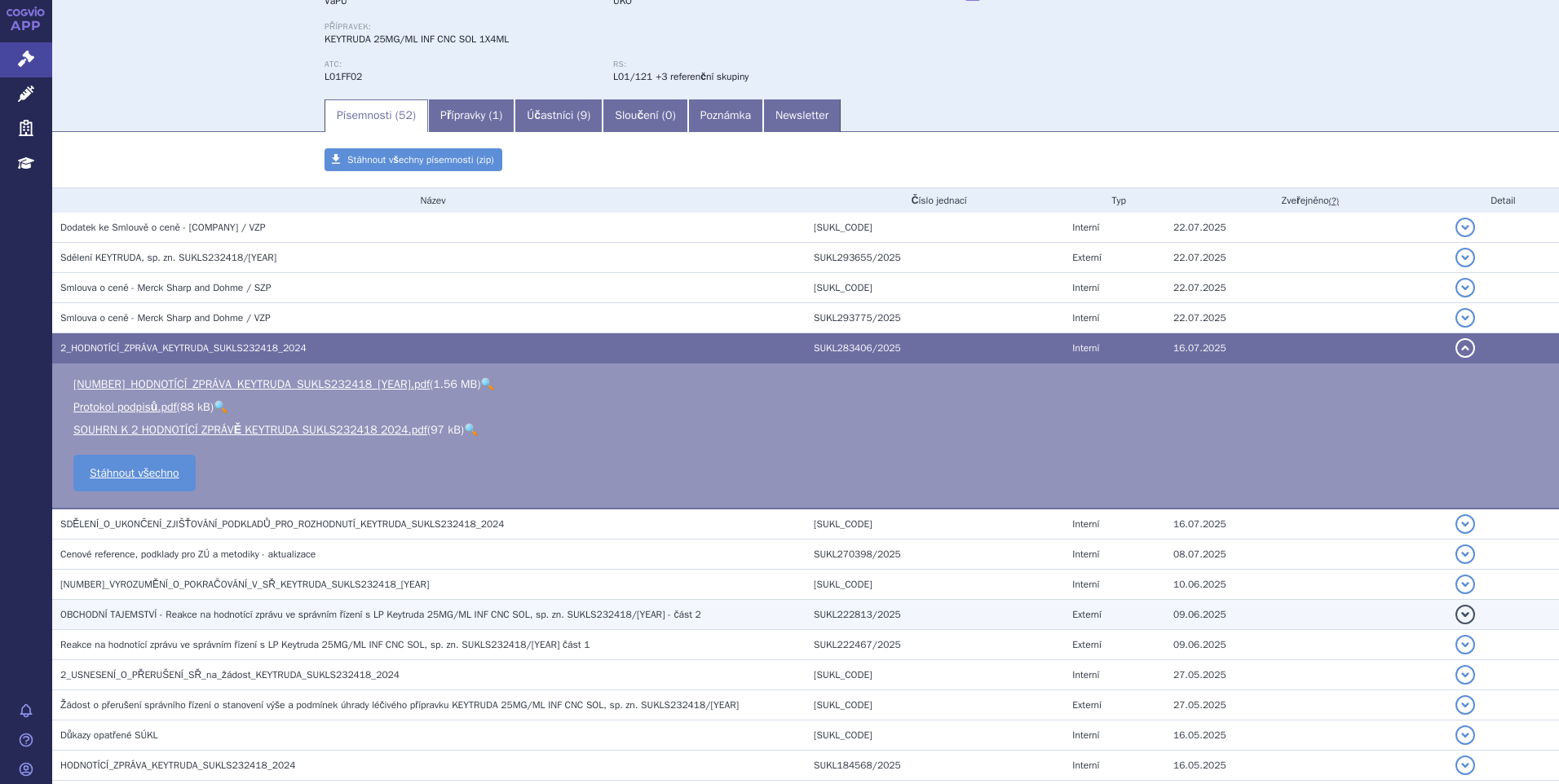 click on "OBCHODNÍ TAJEMSTVÍ - Reakce na hodnotící zprávu ve správním řízení s LP Keytruda 25MG/ML INF CNC SOL, sp. zn. SUKLS232418/[YEAR] - část 2" at bounding box center (381, 614) 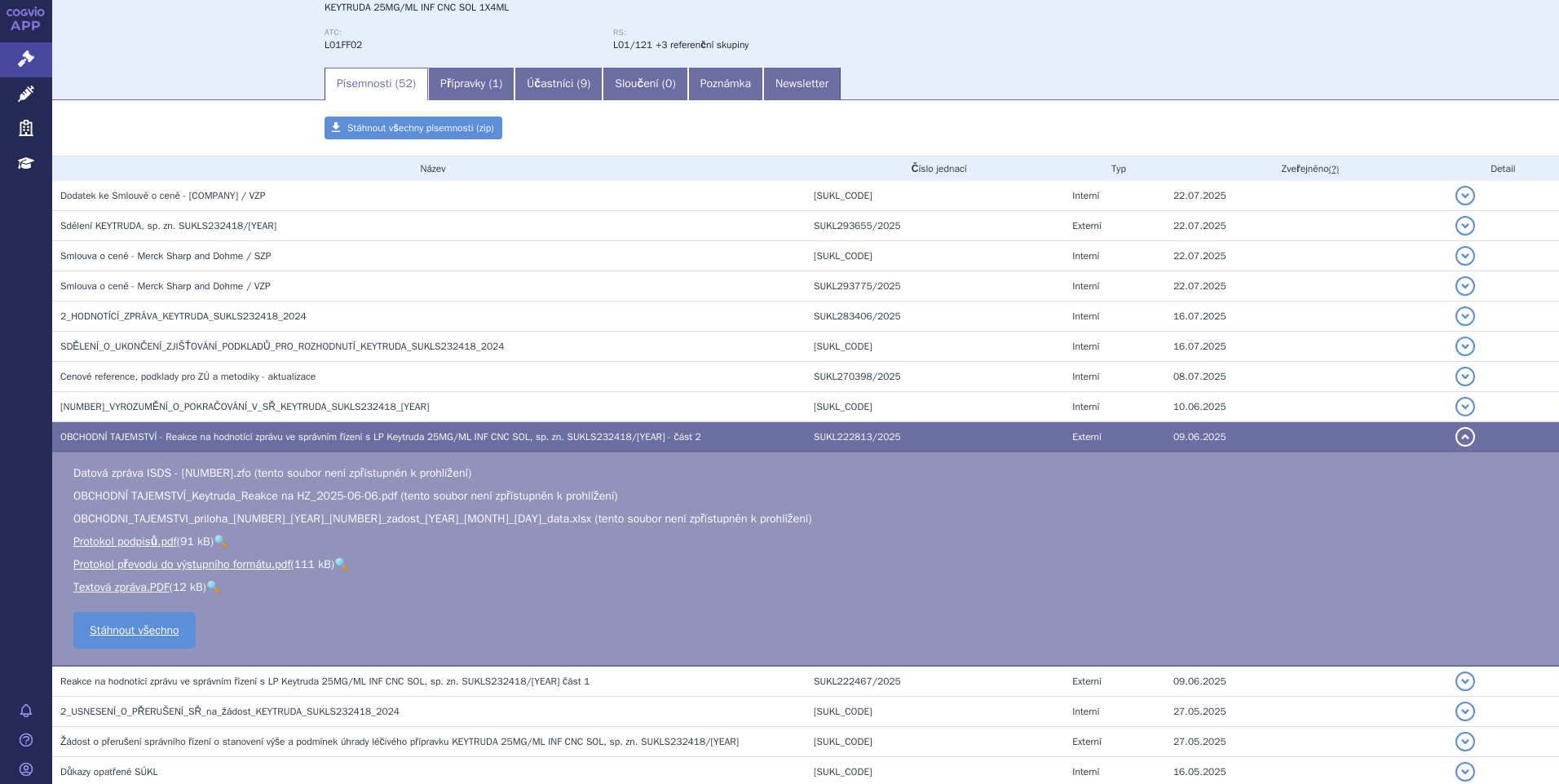 scroll, scrollTop: 163, scrollLeft: 0, axis: vertical 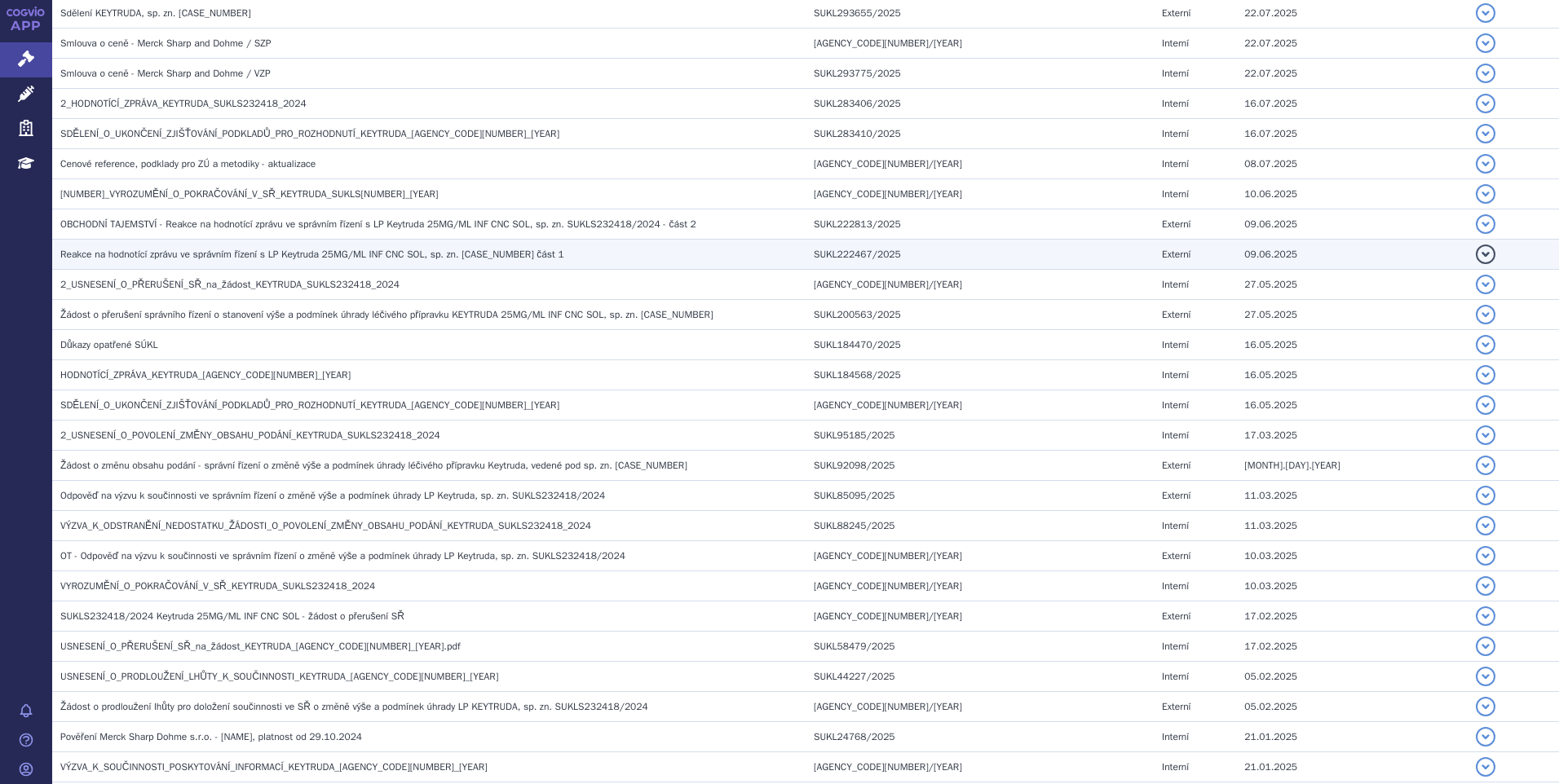 click on "Reakce na hodnotící zprávu ve správním řízení s LP Keytruda 25MG/ML INF CNC SOL, sp. zn. [CASE_NUMBER] část 1" at bounding box center (312, 254) 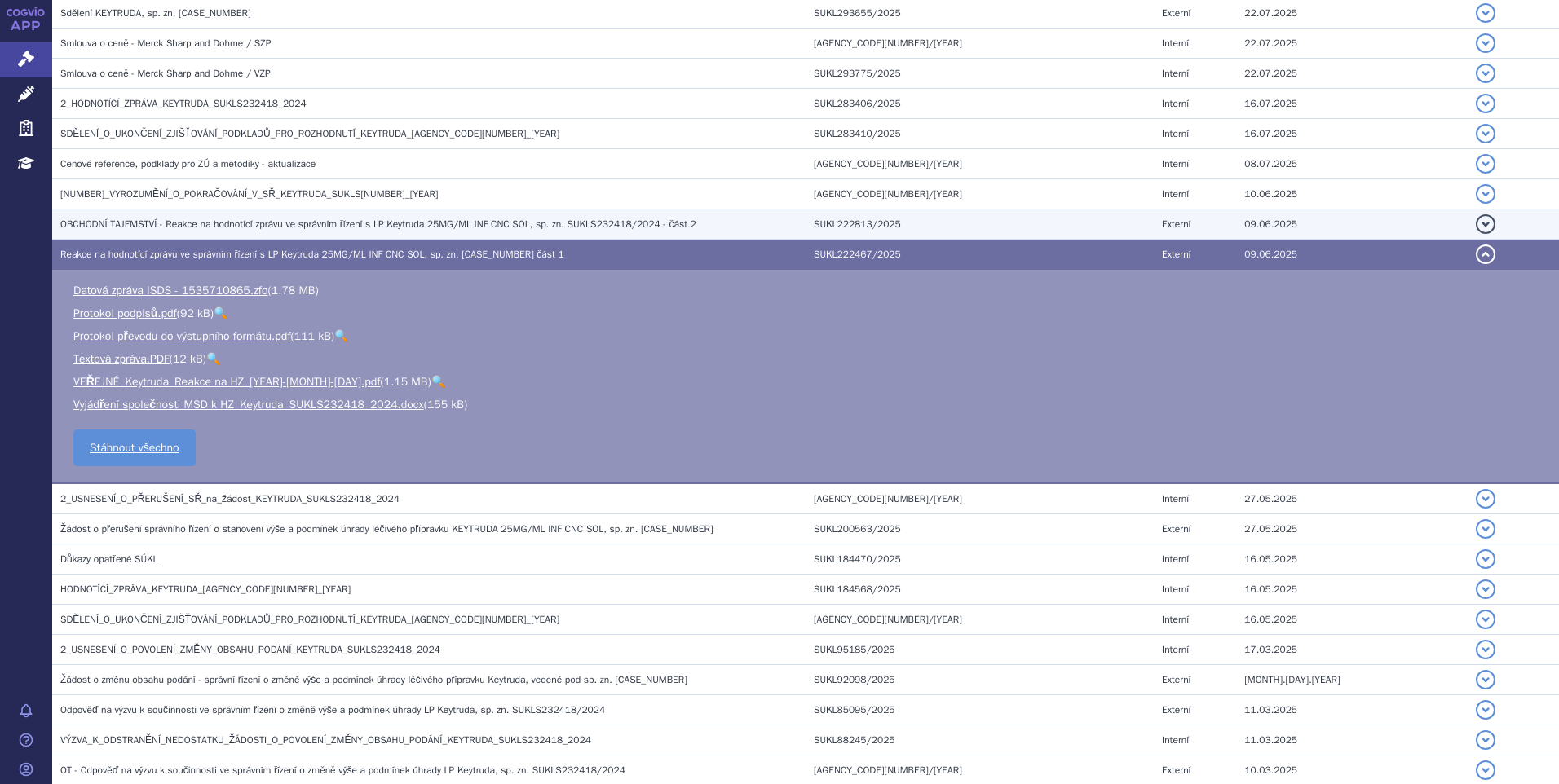 click on "OBCHODNÍ TAJEMSTVÍ - Reakce na hodnotící zprávu ve správním řízení s LP Keytruda 25MG/ML INF CNC SOL, sp. zn. SUKLS232418/2024 - část 2" at bounding box center (378, 224) 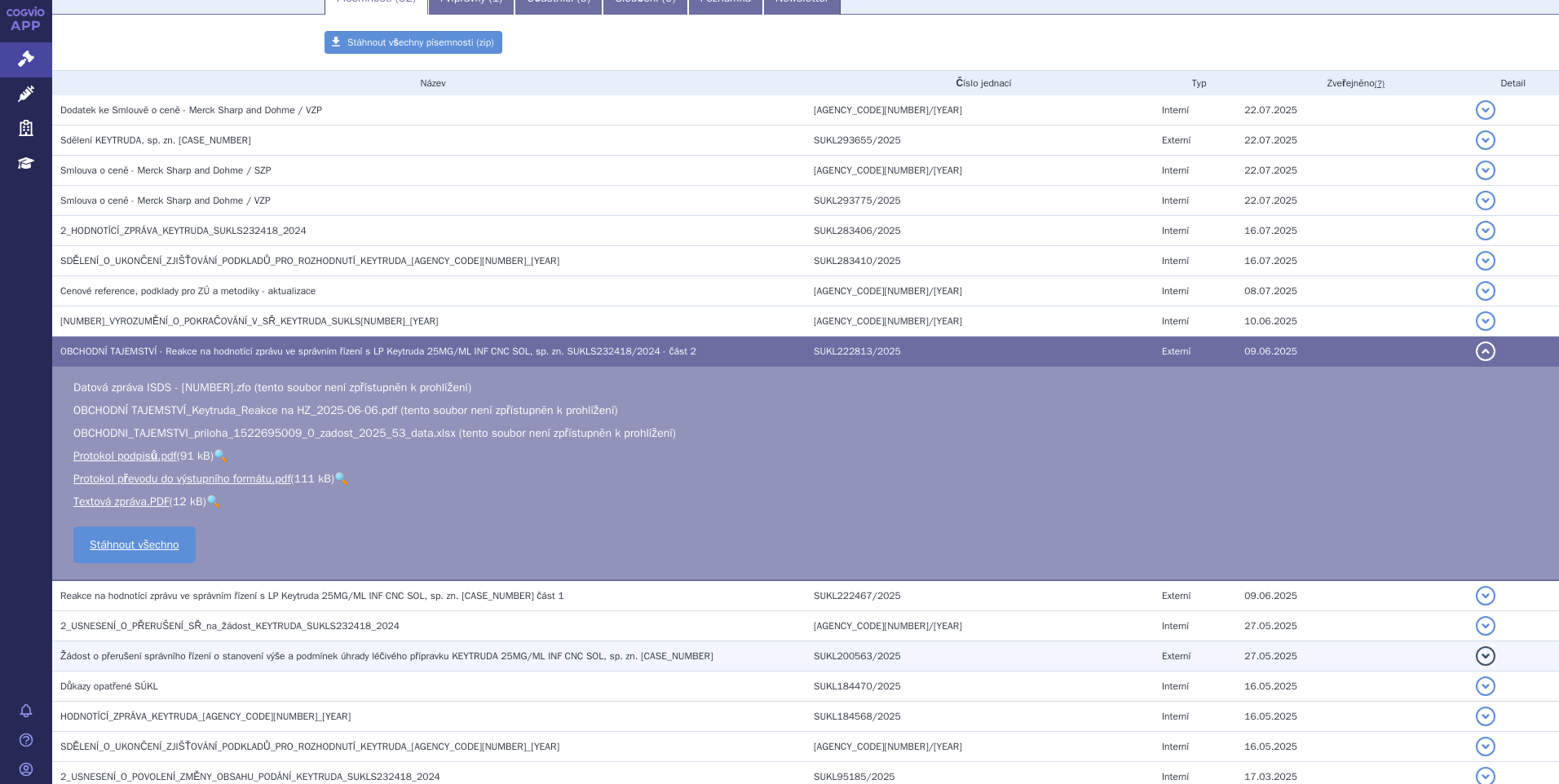 scroll, scrollTop: 244, scrollLeft: 0, axis: vertical 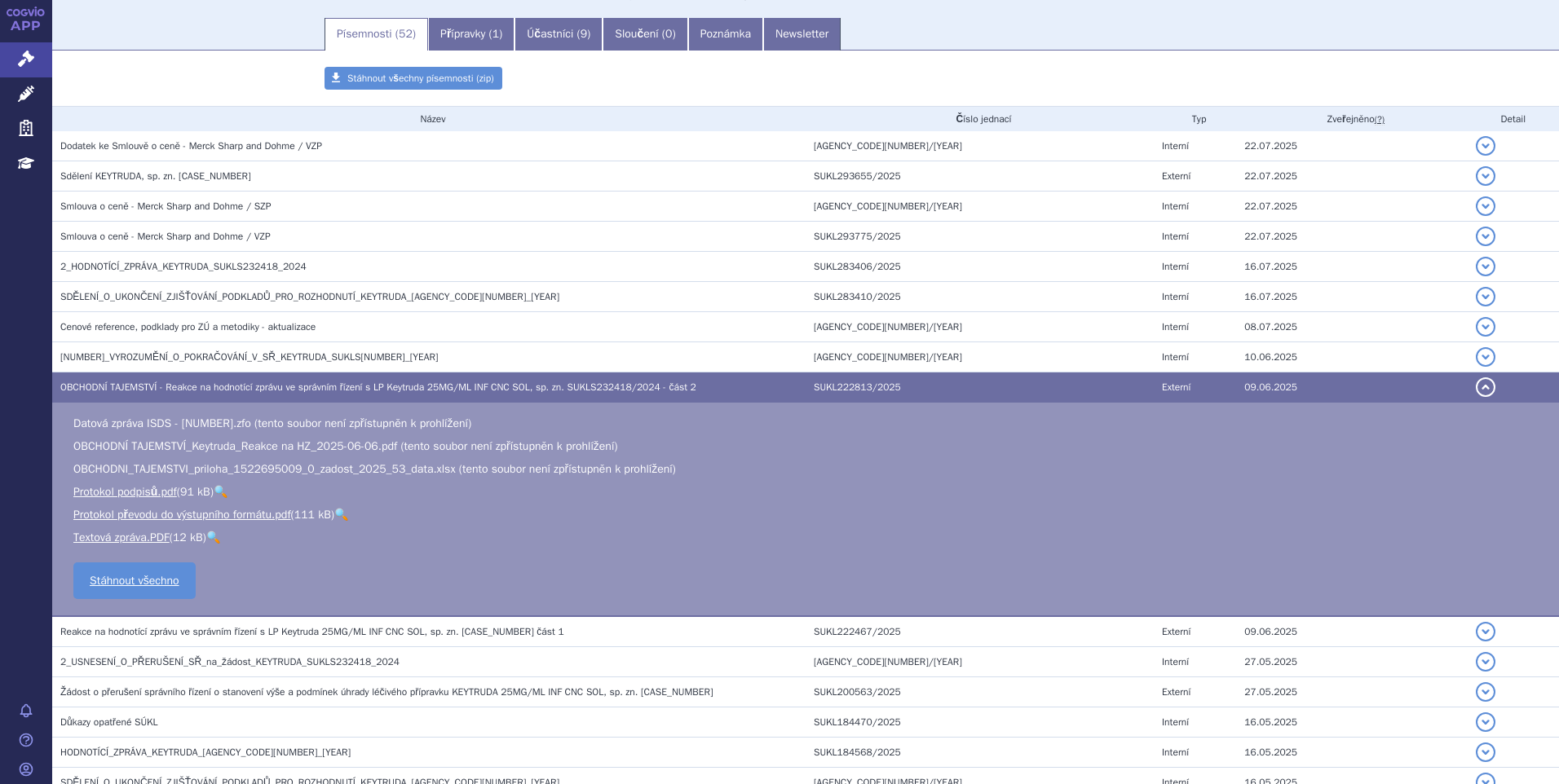 click on "OBCHODNÍ TAJEMSTVÍ_Keytruda_Reakce na HZ_2025-06-06.pdf (tento soubor není zpřístupněn k prohlížení)" at bounding box center (345, 446) 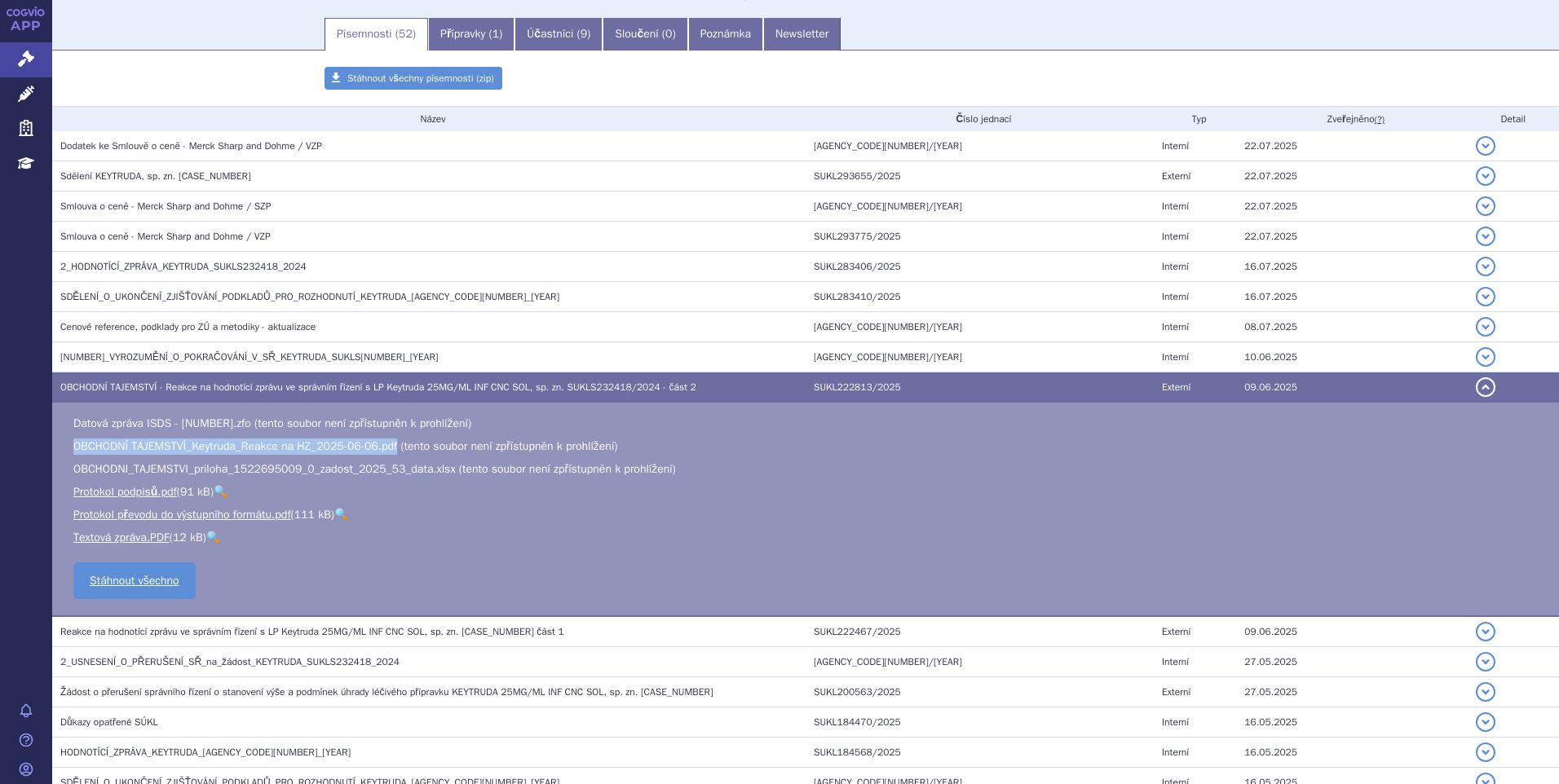 drag, startPoint x: 74, startPoint y: 447, endPoint x: 395, endPoint y: 441, distance: 321.05607 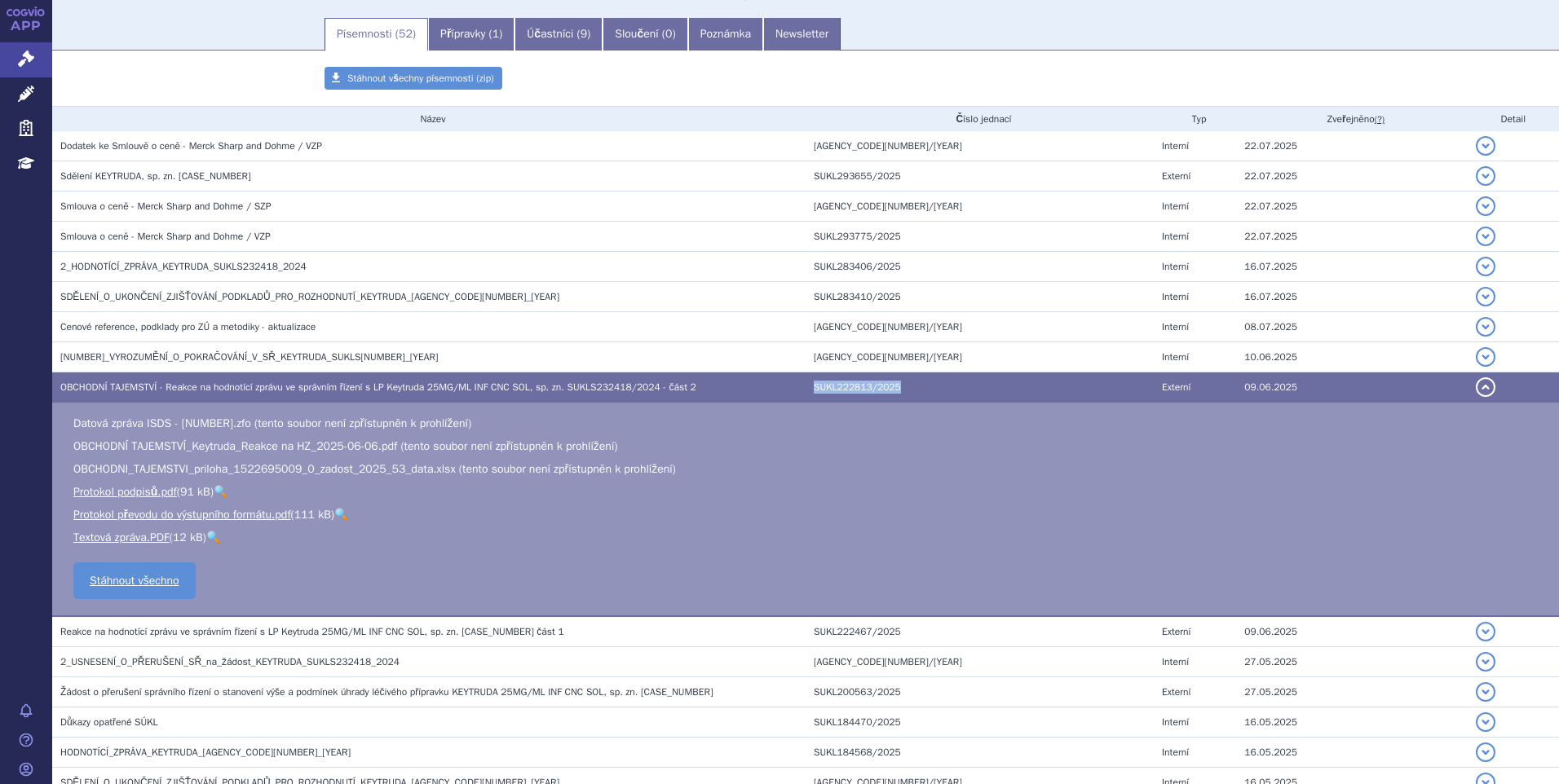 drag, startPoint x: 806, startPoint y: 390, endPoint x: 887, endPoint y: 389, distance: 81.006 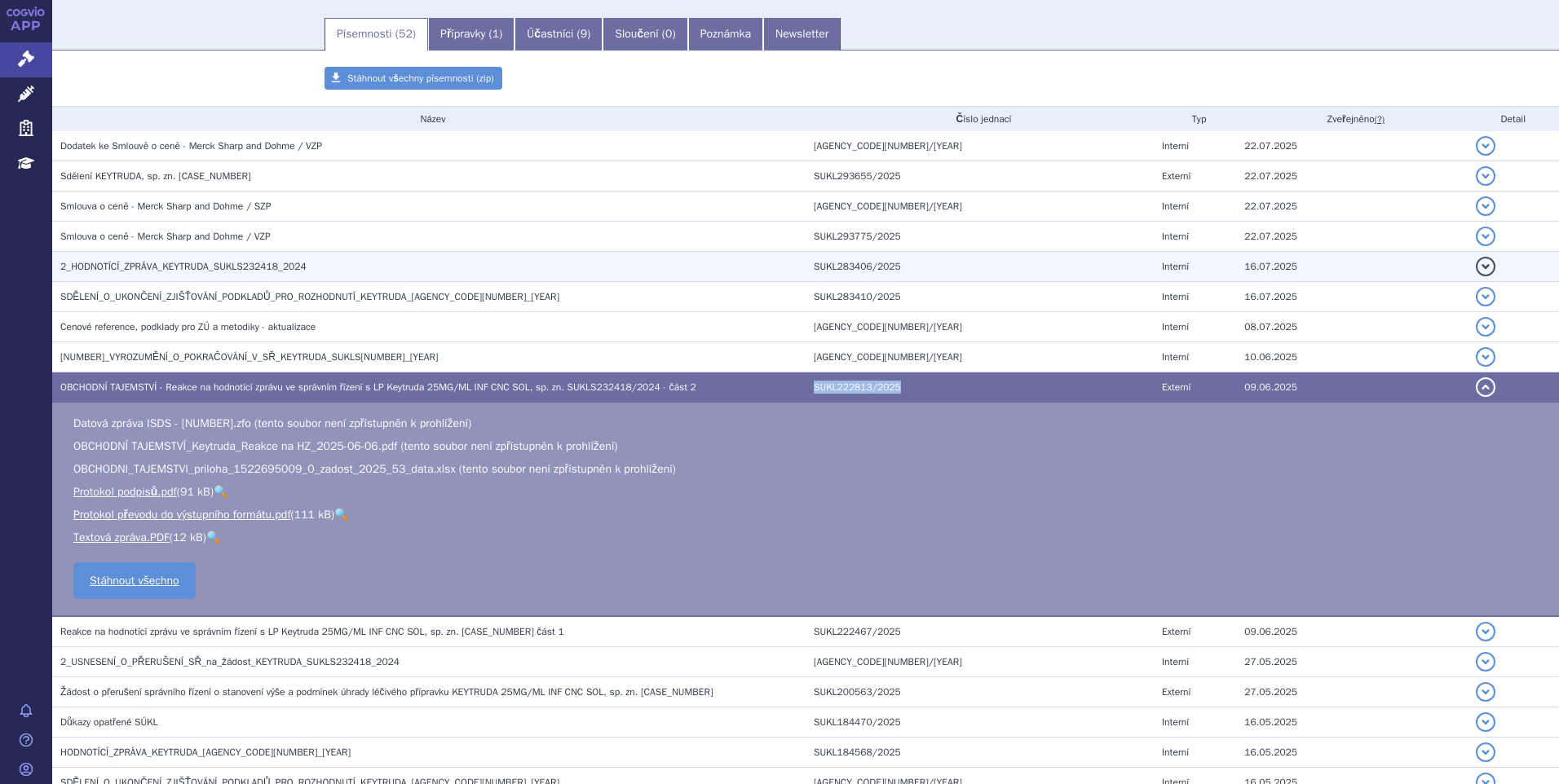 copy on "SUKL222813/2025" 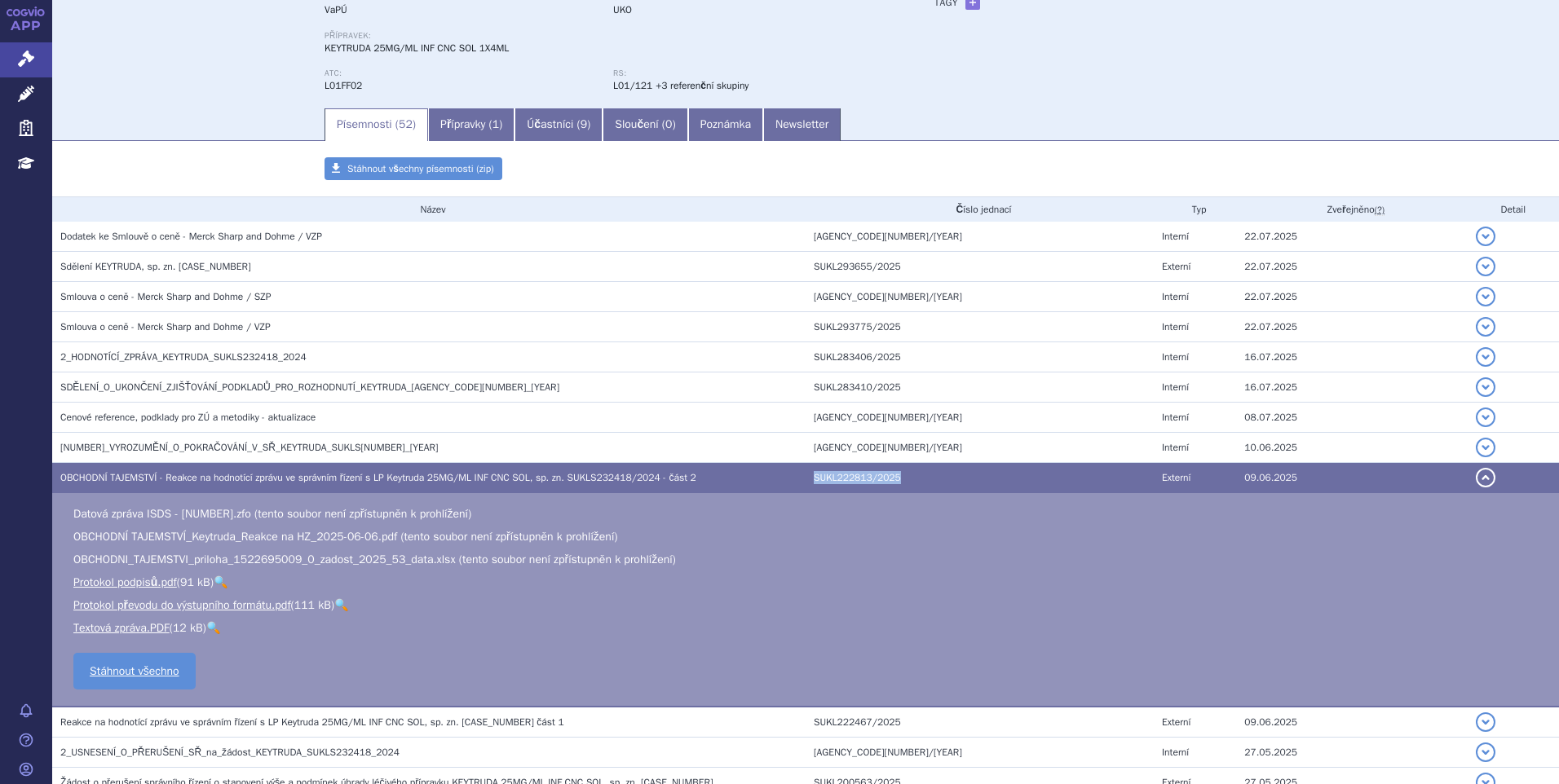 scroll, scrollTop: 0, scrollLeft: 0, axis: both 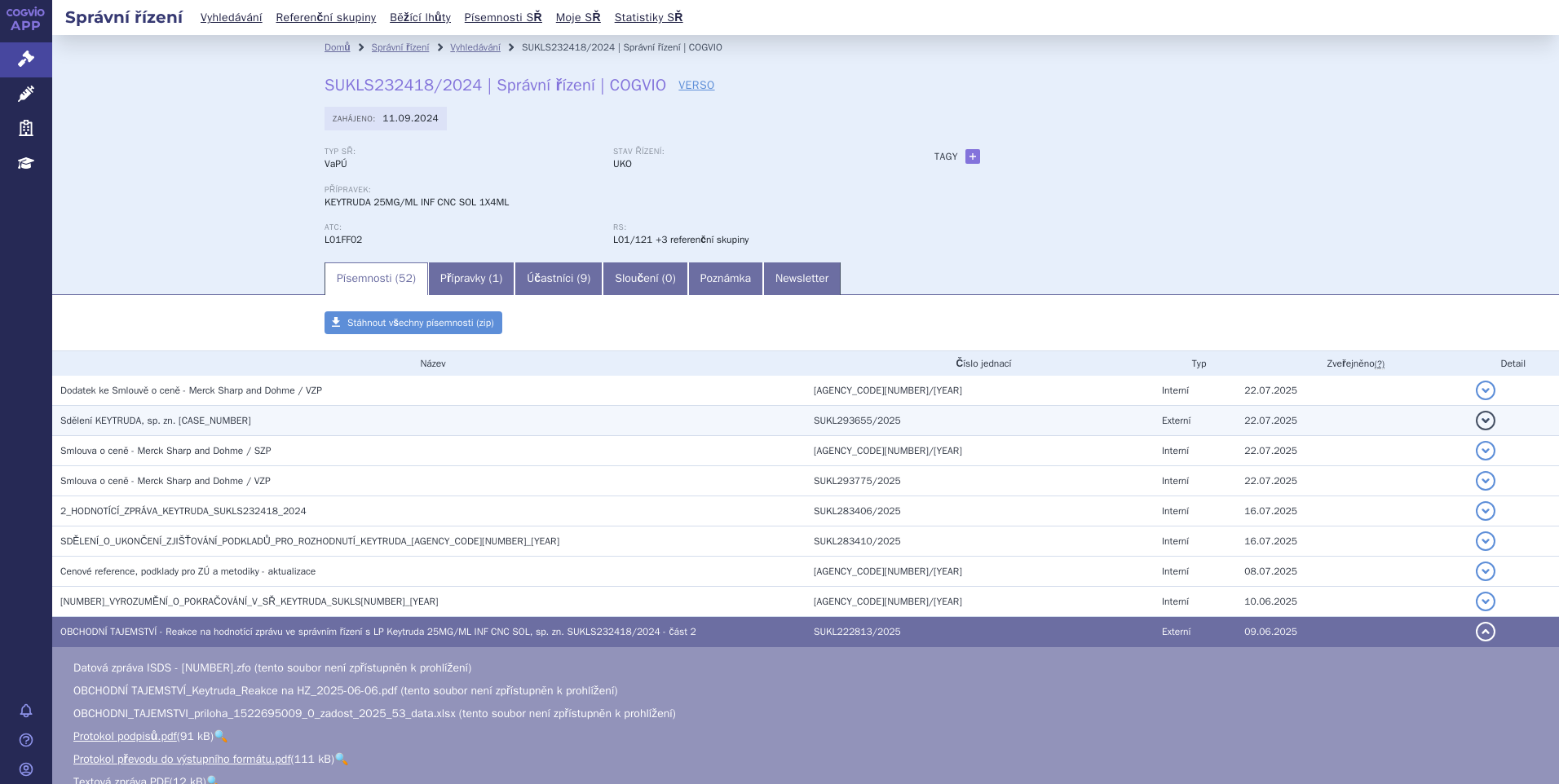 click on "Sdělení KEYTRUDA, sp. zn. [CASE_NUMBER]" at bounding box center [156, 421] 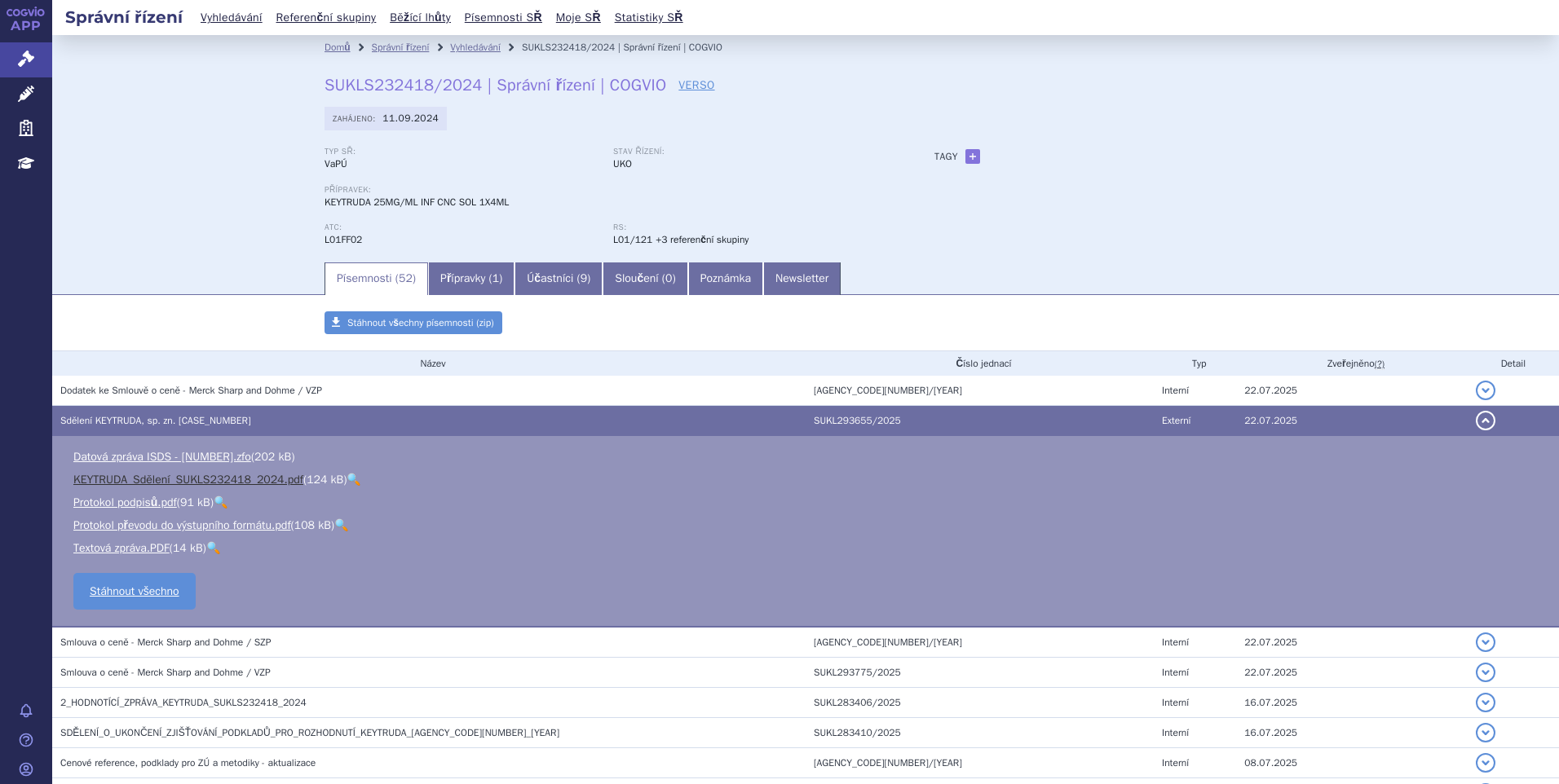 click on "KEYTRUDA_Sdělení_SUKLS232418_2024.pdf" at bounding box center [188, 479] 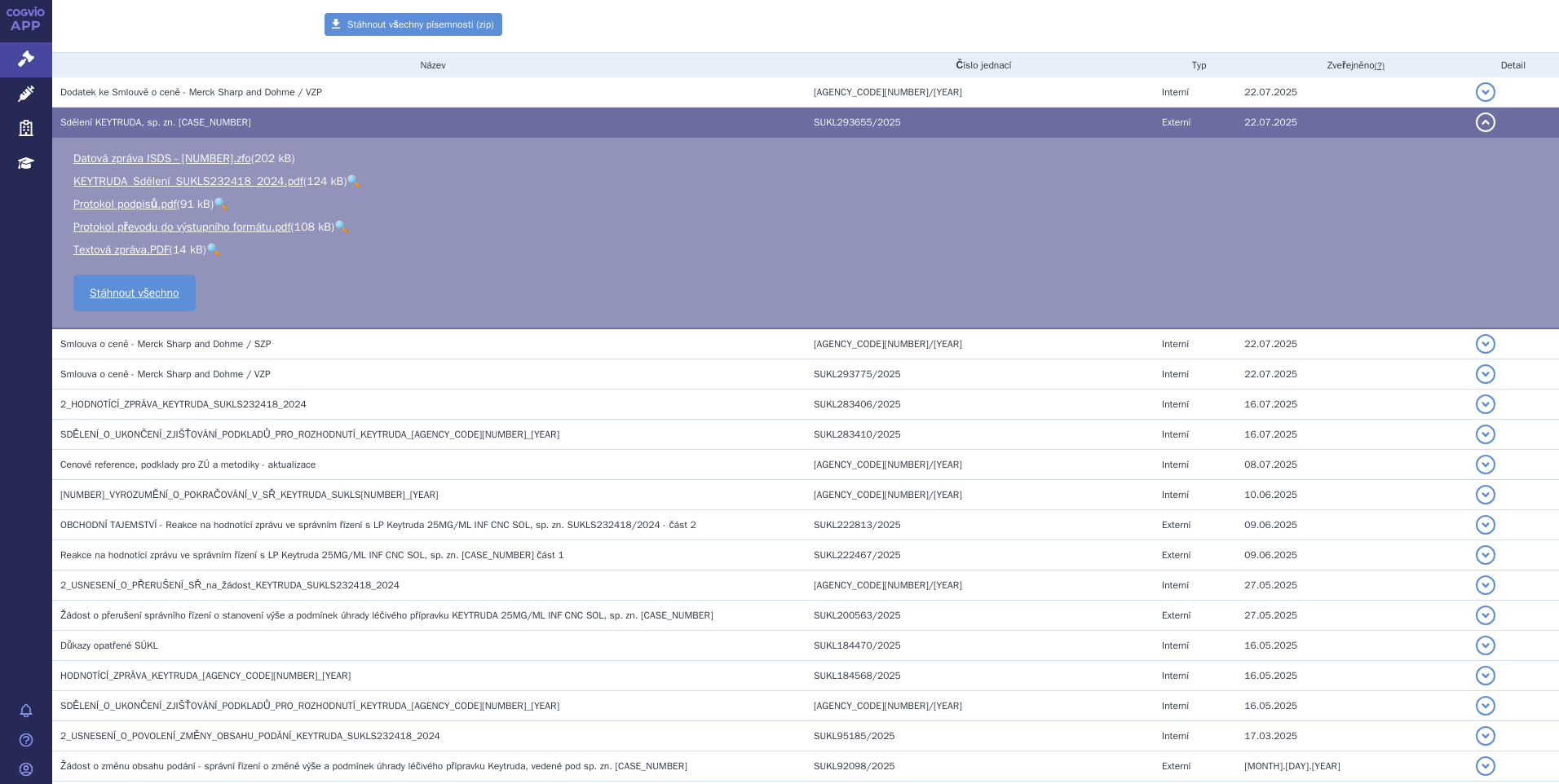 scroll, scrollTop: 326, scrollLeft: 0, axis: vertical 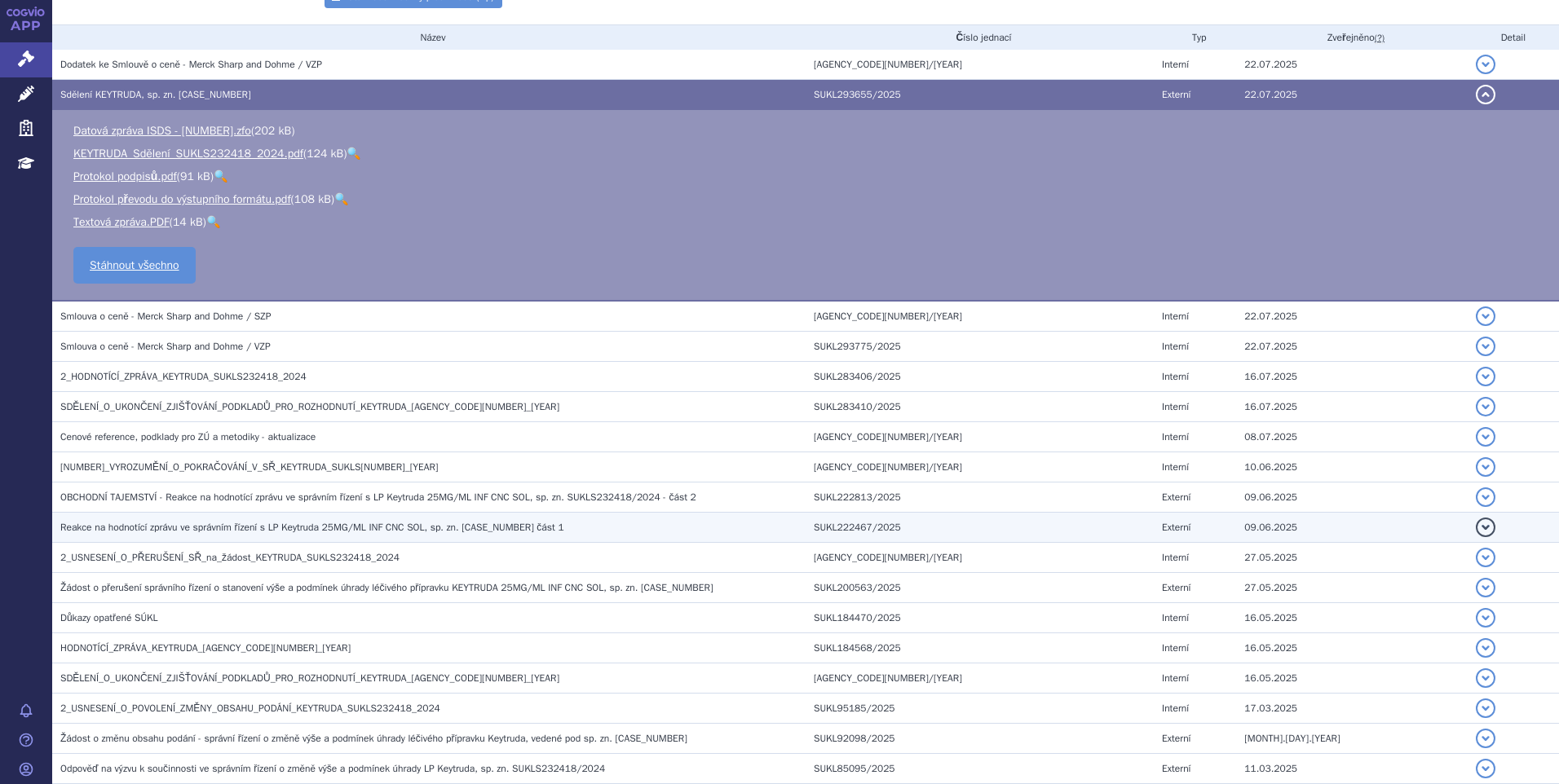 click on "Reakce na hodnotící zprávu ve správním řízení s LP Keytruda 25MG/ML INF CNC SOL, sp. zn. [CASE_NUMBER] část 1" at bounding box center [312, 527] 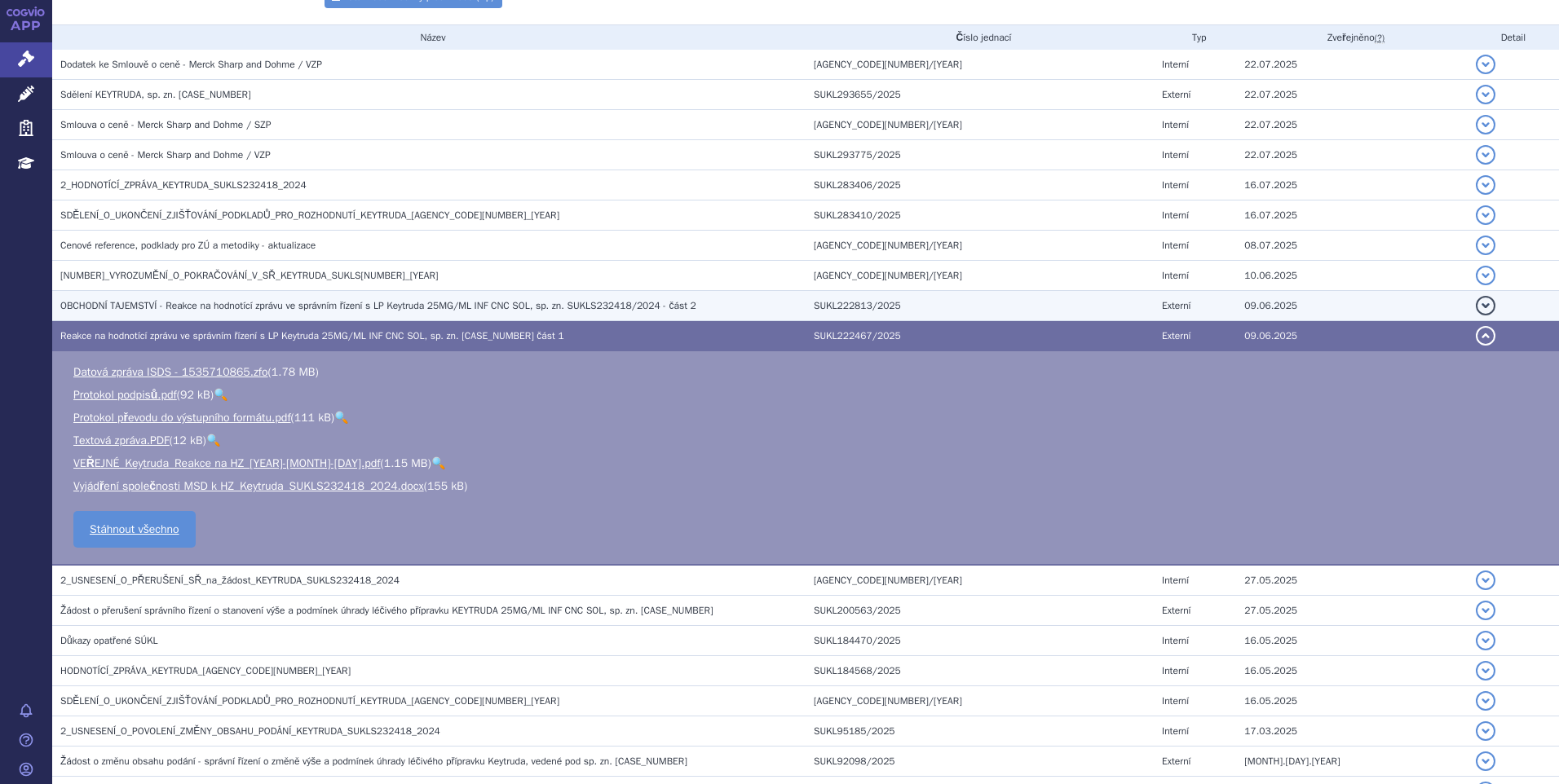 click on "OBCHODNÍ TAJEMSTVÍ - Reakce na hodnotící zprávu ve správním řízení s LP Keytruda 25MG/ML INF CNC SOL, sp. zn. SUKLS232418/2024 - část 2" at bounding box center [378, 306] 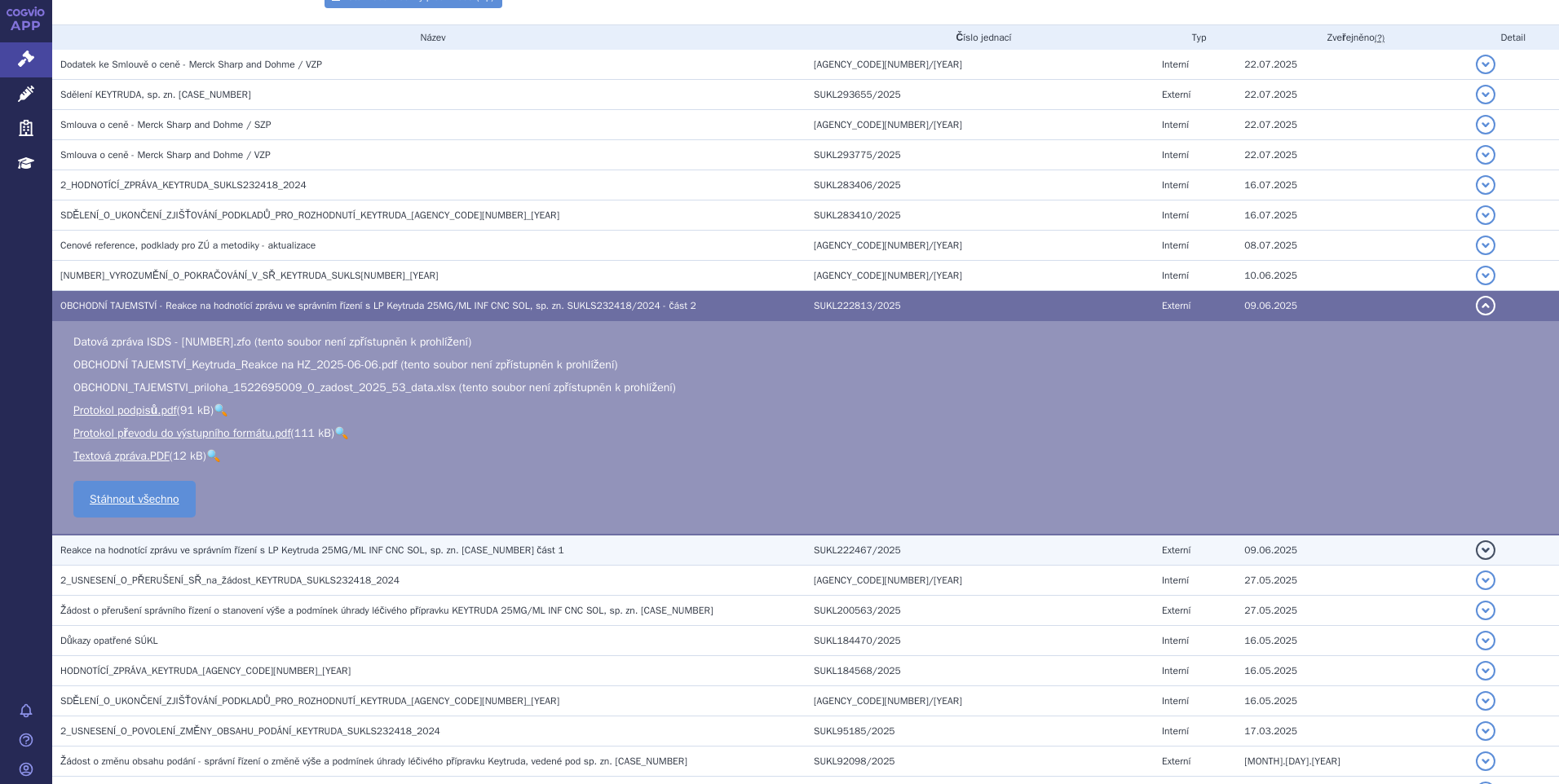 click on "Reakce na hodnotící zprávu ve správním řízení s LP Keytruda 25MG/ML INF CNC SOL, sp. zn. [CASE_NUMBER] část 1" at bounding box center [312, 550] 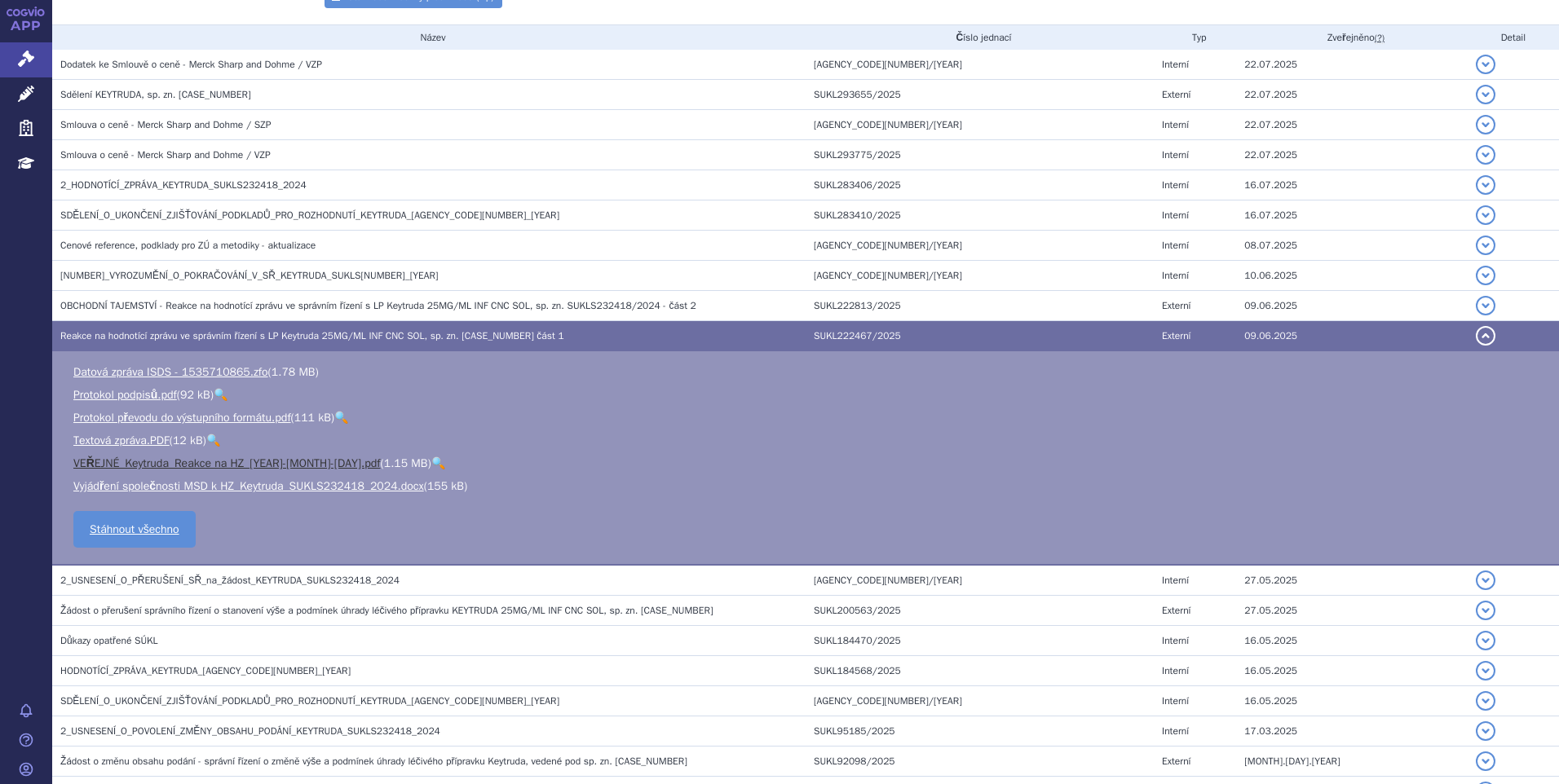 click on "VEŘEJNÉ_Keytruda_Reakce na HZ_[YEAR]-[MONTH]-[DAY].pdf" at bounding box center (227, 463) 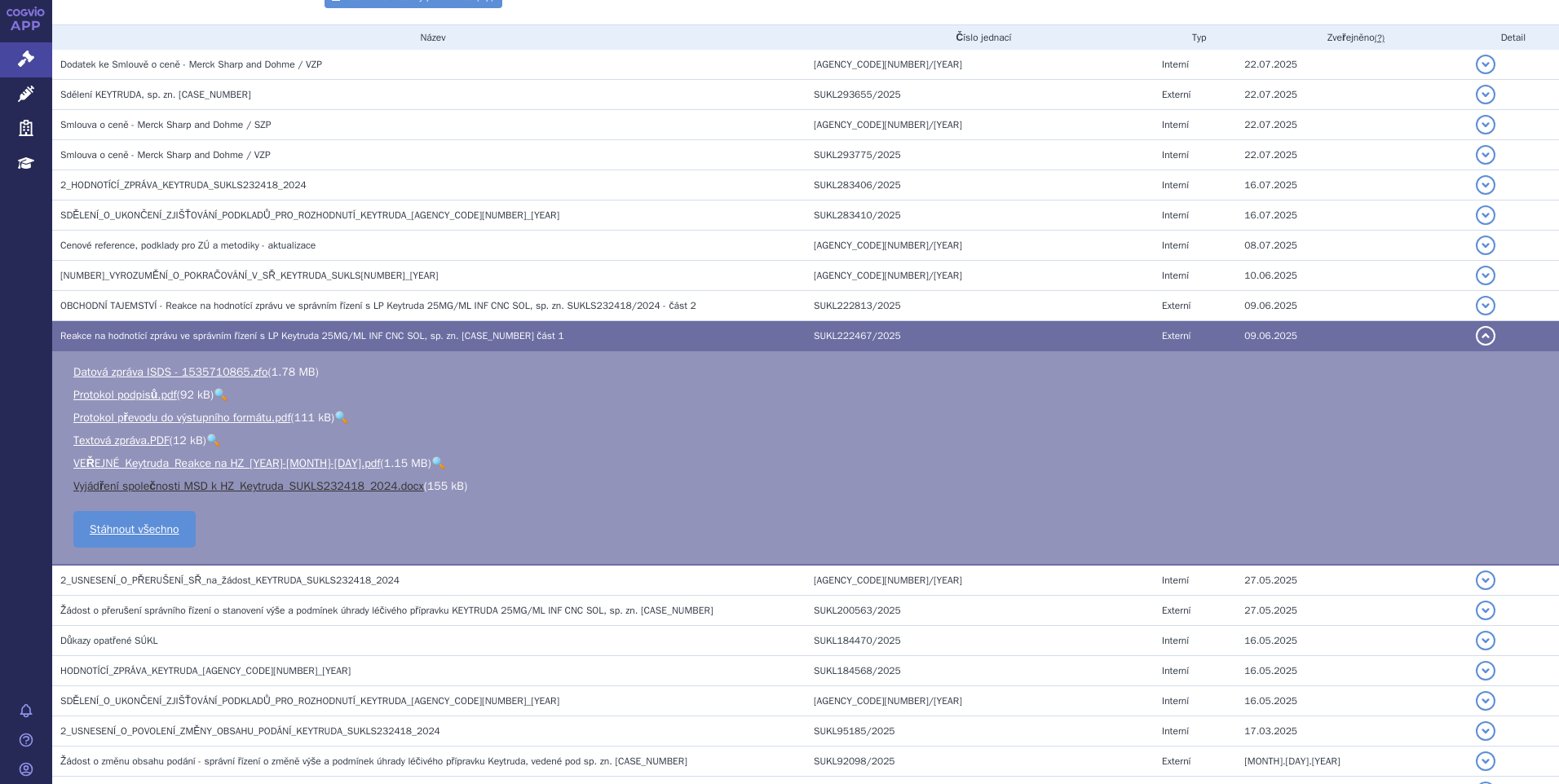 click on "Vyjádření společnosti MSD k HZ_Keytruda_SUKLS232418_2024.docx" at bounding box center [249, 486] 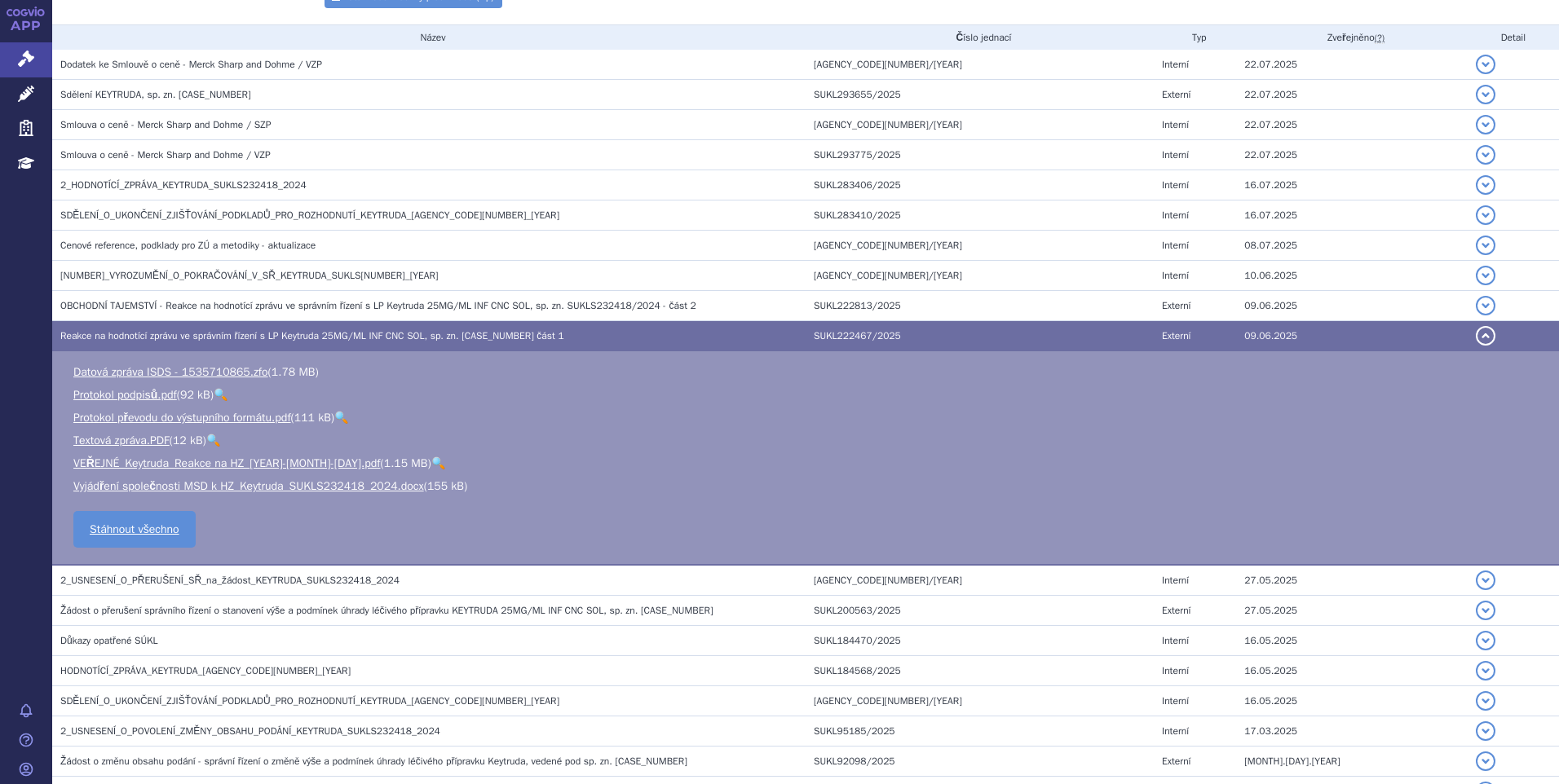 click on "Stáhnout všechny písemnosti (zip)" at bounding box center [806, 5] 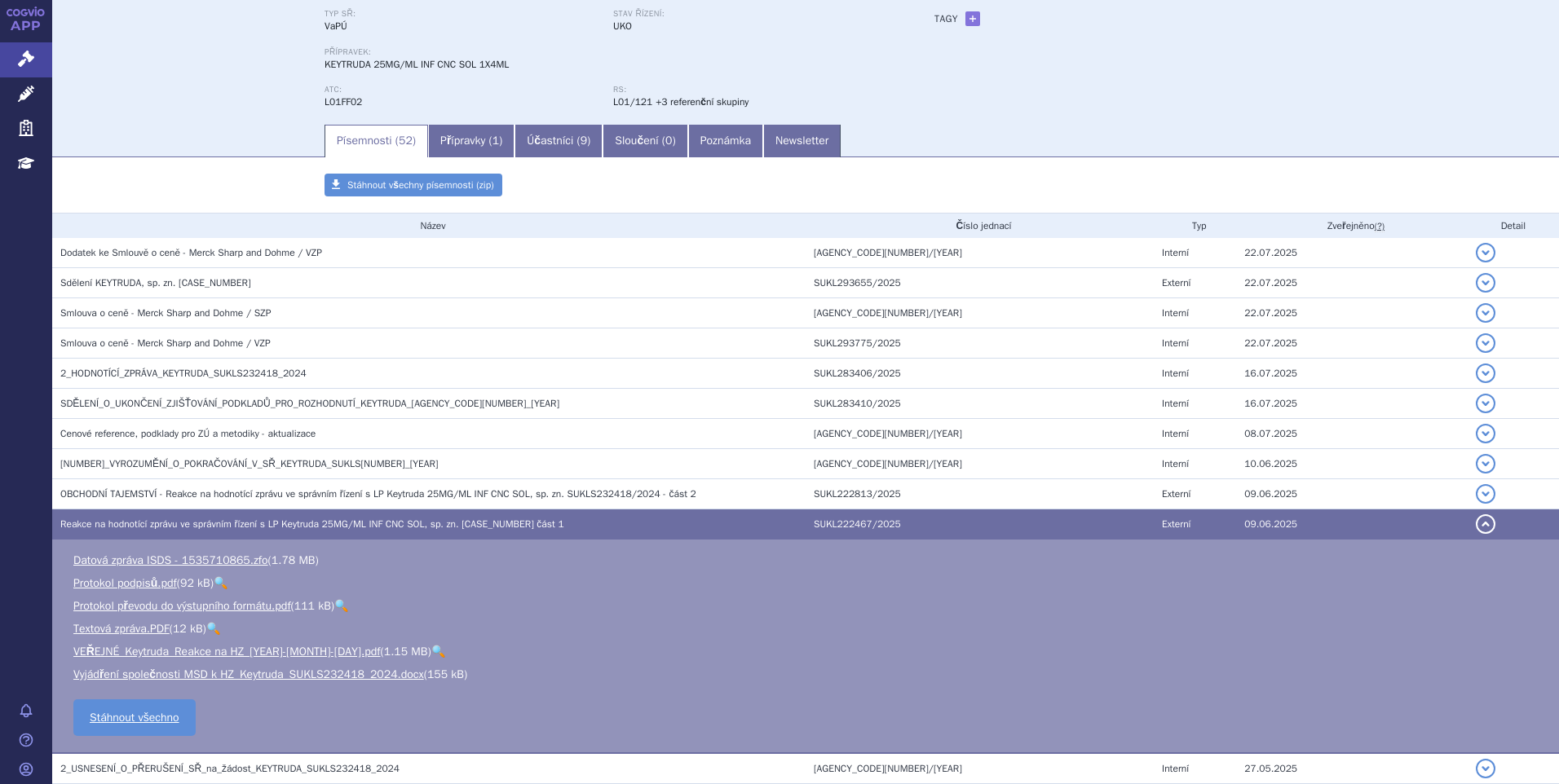 scroll, scrollTop: 0, scrollLeft: 0, axis: both 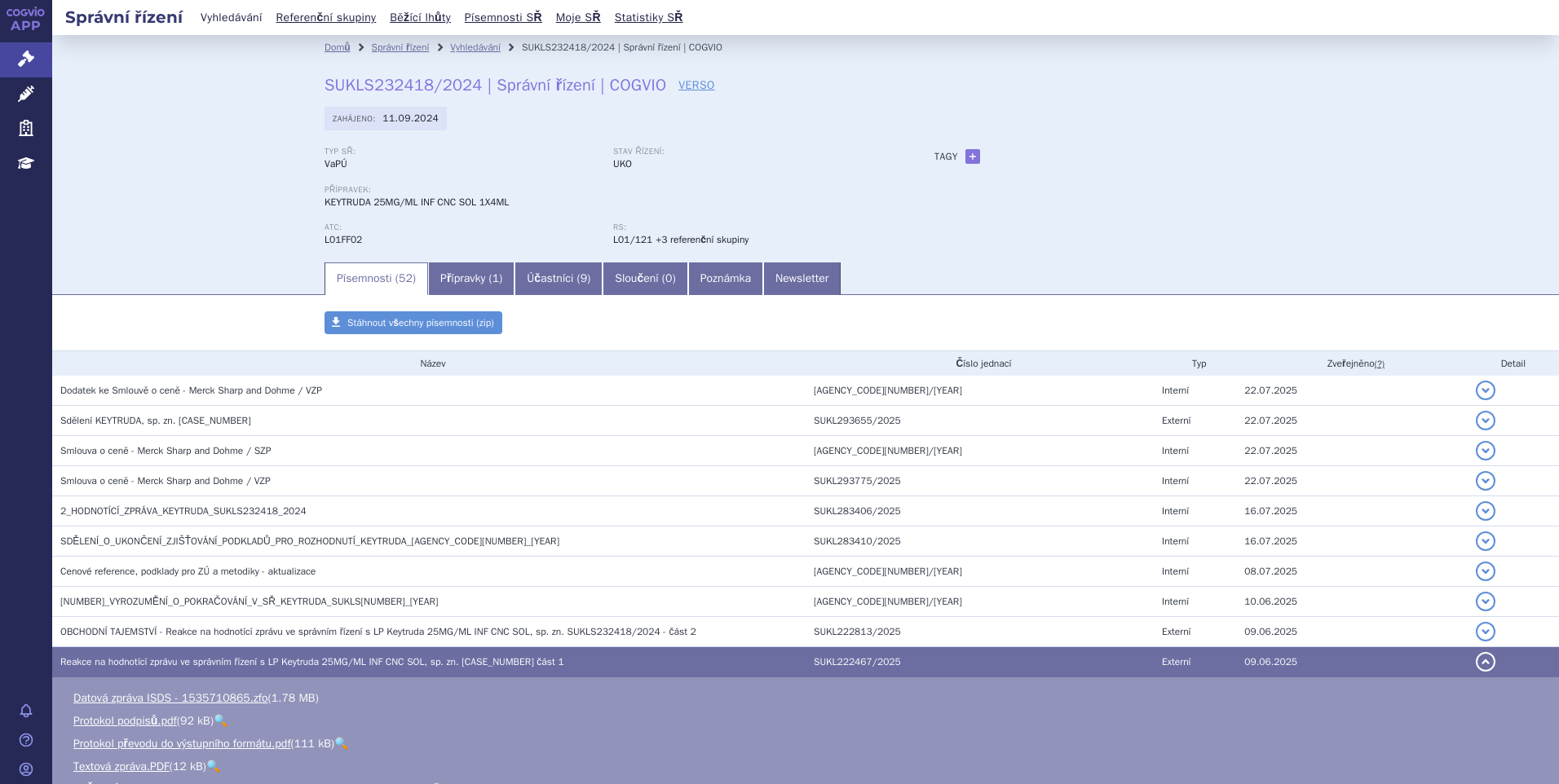 click on "Vyhledávání" at bounding box center (232, 17) 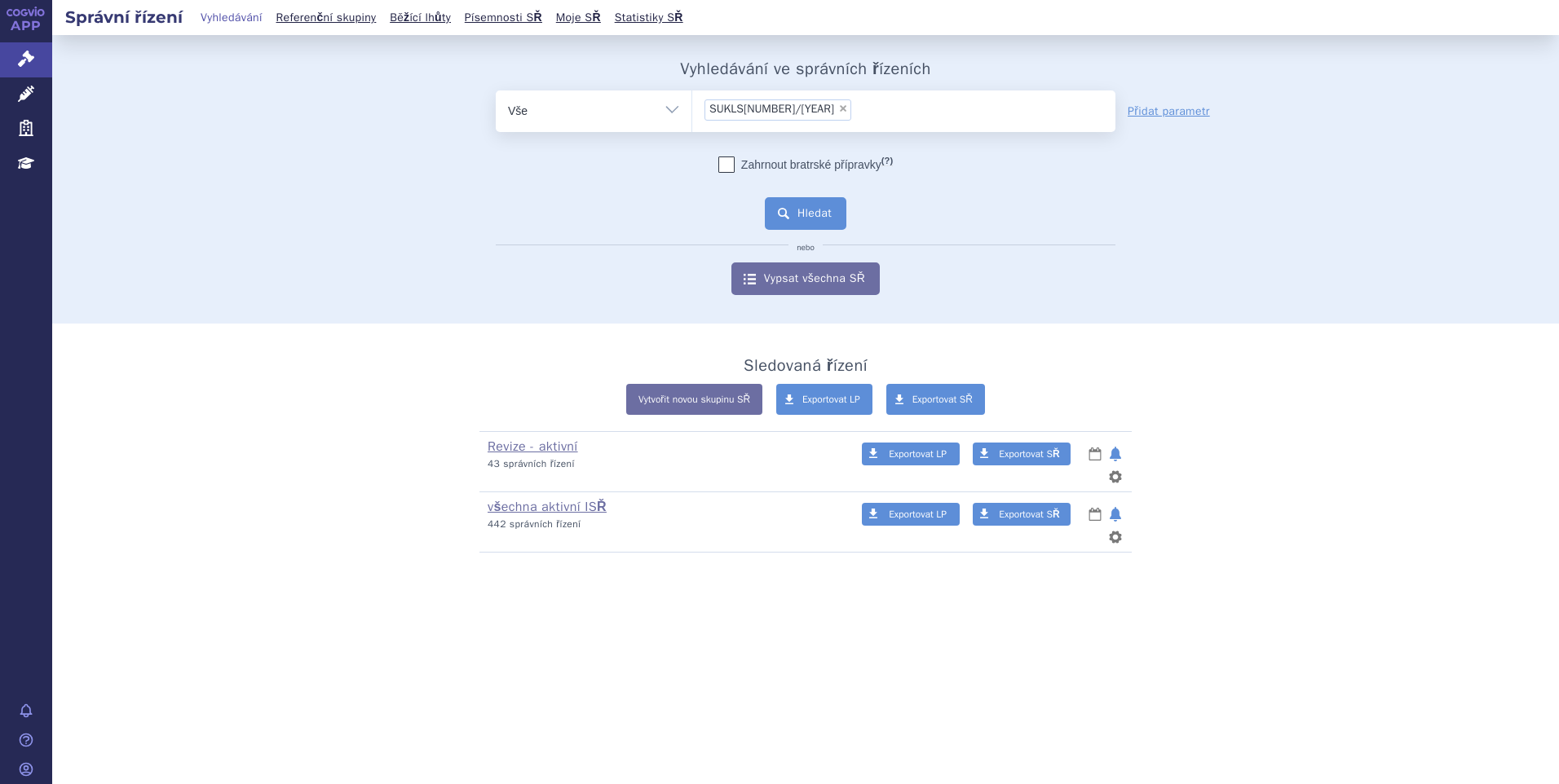 scroll, scrollTop: 0, scrollLeft: 0, axis: both 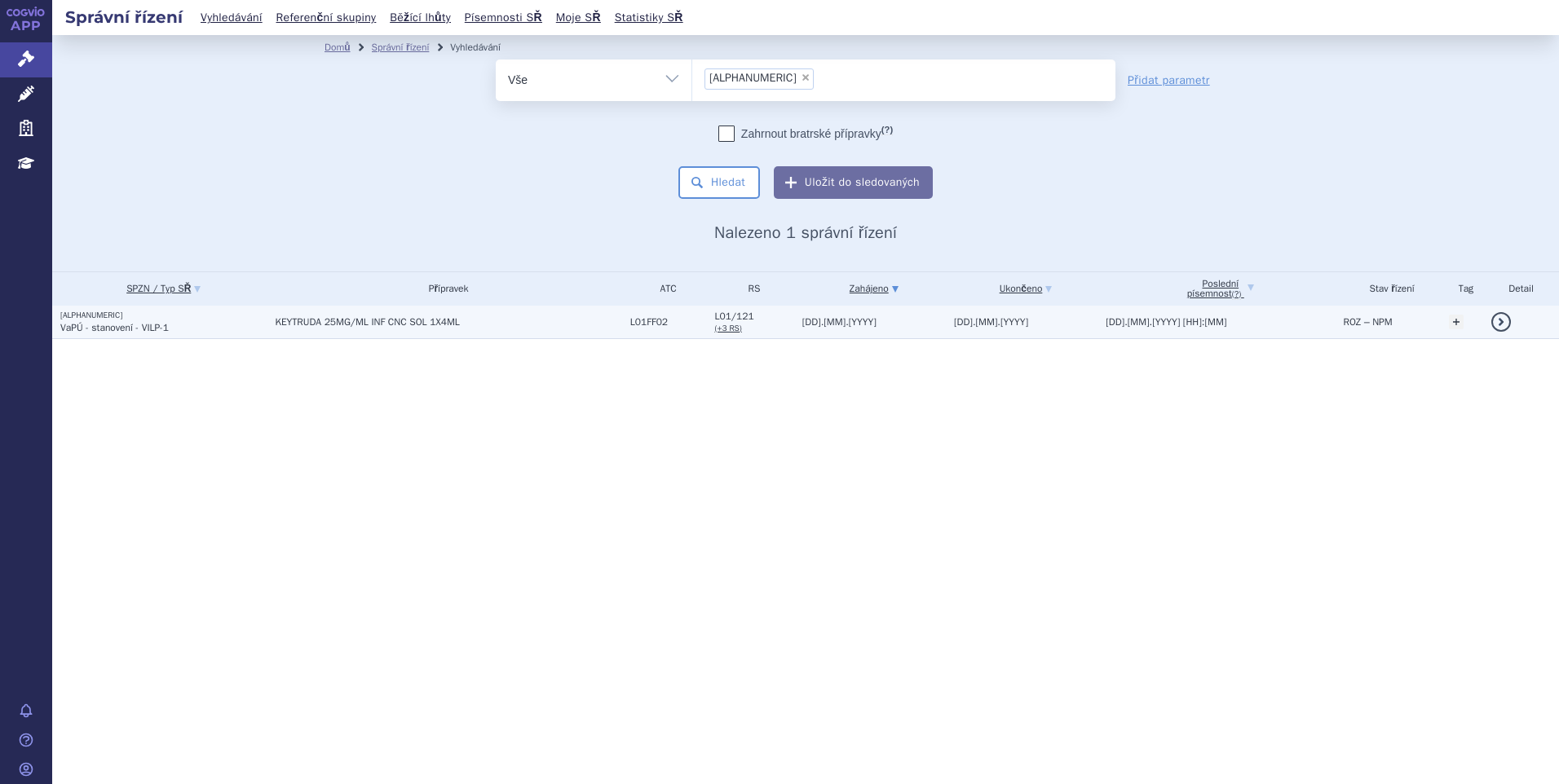 click on "VaPÚ - stanovení - VILP-1" at bounding box center (114, 328) 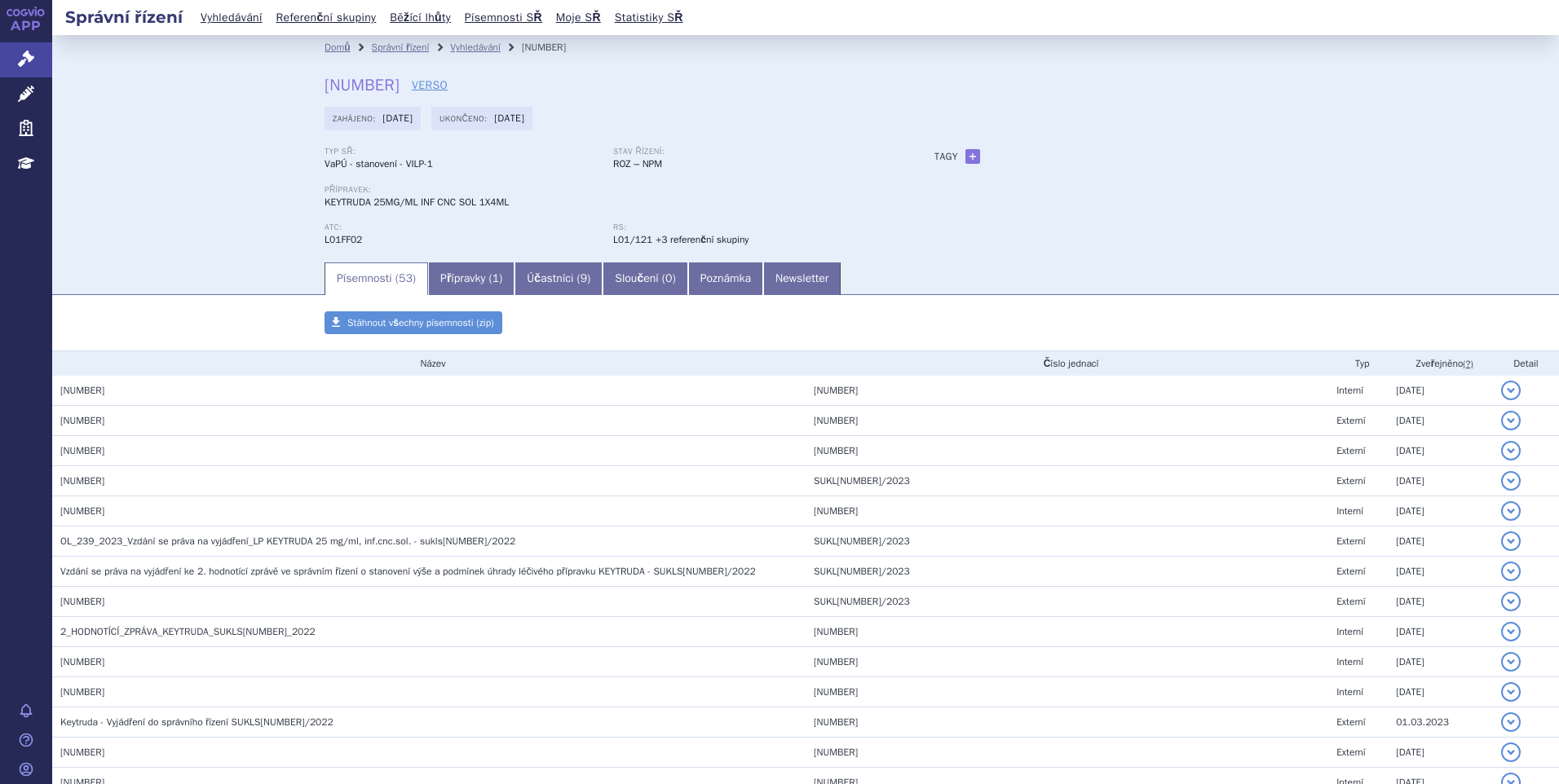 scroll, scrollTop: 0, scrollLeft: 0, axis: both 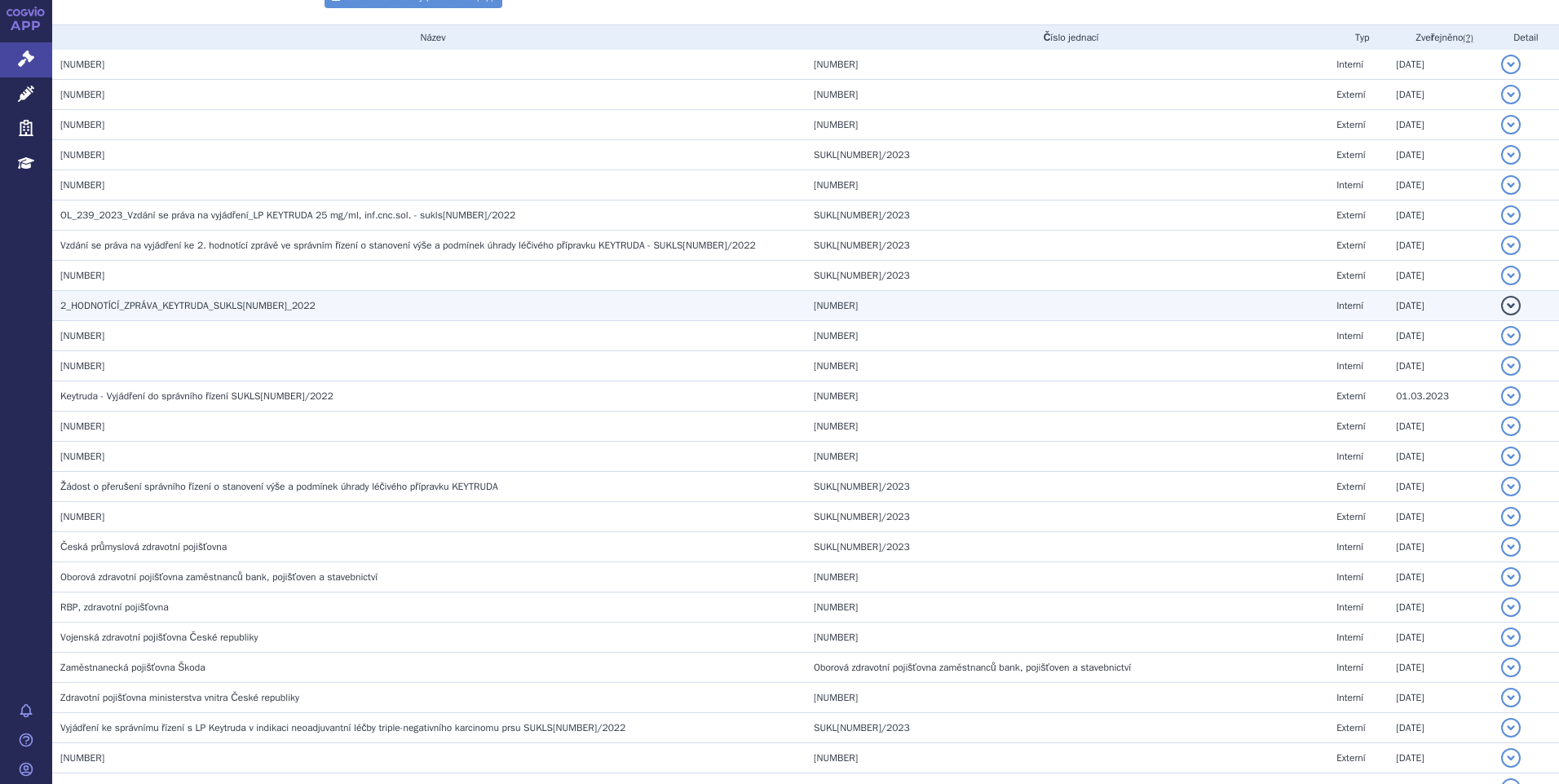 click on "2_HODNOTÍCÍ_ZPRÁVA_KEYTRUDA_SUKLS[NUMBER]_2022" at bounding box center [188, 306] 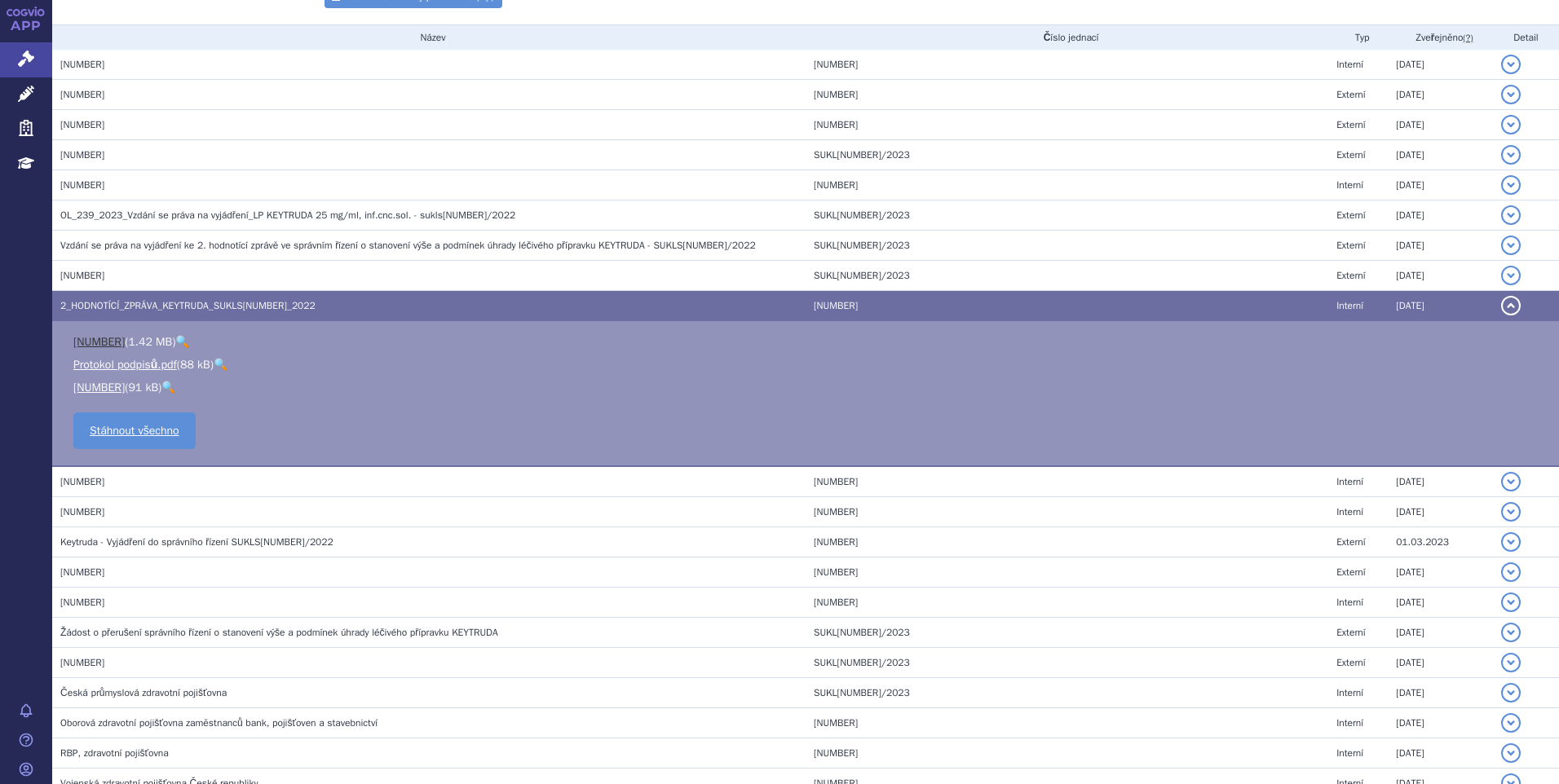 click on "[NUMBER]" at bounding box center (99, 341) 